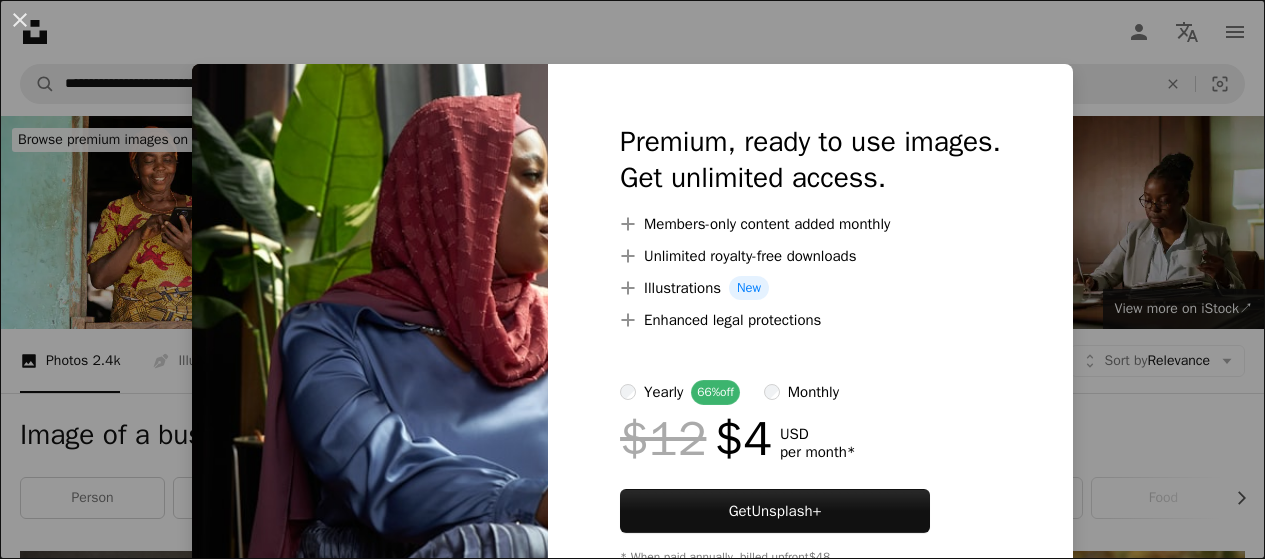 scroll, scrollTop: 16750, scrollLeft: 0, axis: vertical 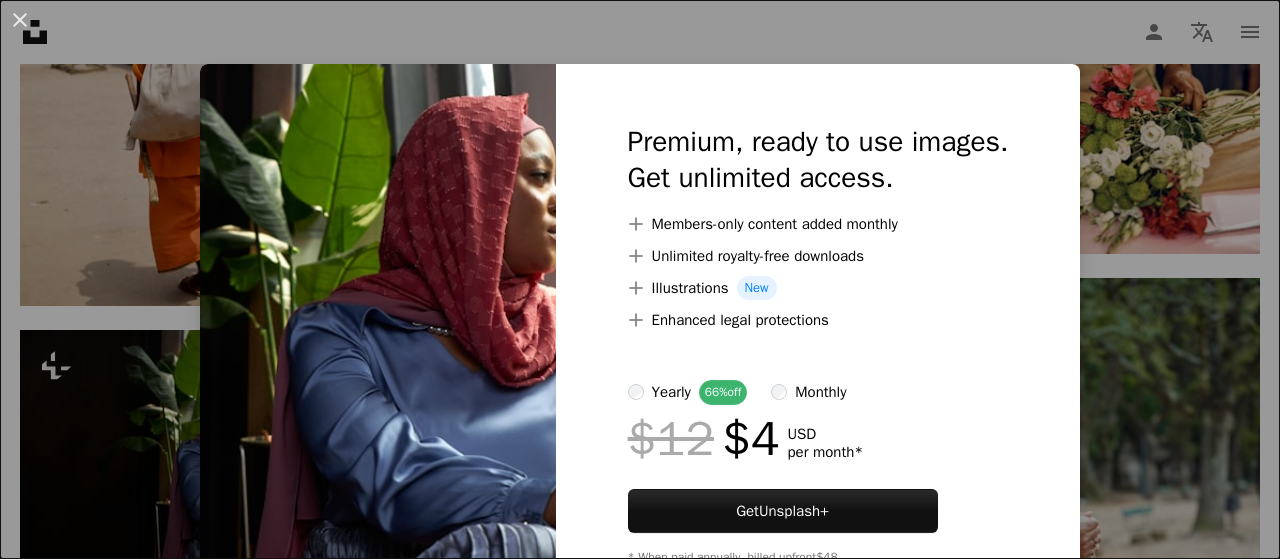click on "An X shape Premium, ready to use images. Get unlimited access. A plus sign Members-only content added monthly A plus sign Unlimited royalty-free downloads A plus sign Illustrations  New A plus sign Enhanced legal protections yearly 66%  off monthly $12   $4 USD per month * Get  Unsplash+ * When paid annually, billed upfront  $48 Taxes where applicable. Renews automatically. Cancel anytime." at bounding box center [640, 279] 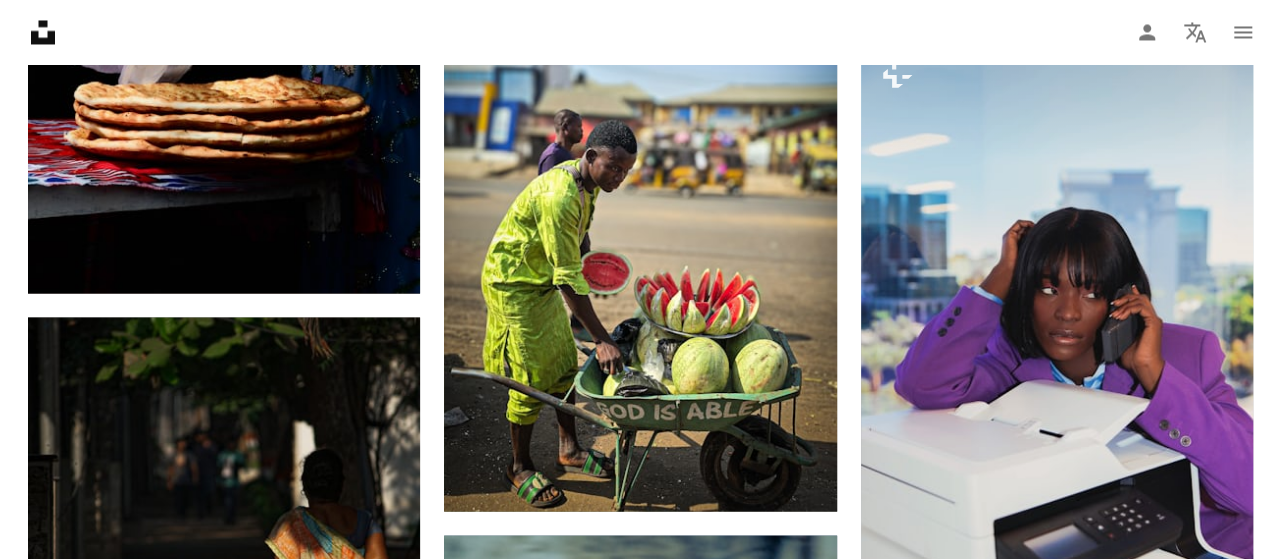 scroll, scrollTop: 9404, scrollLeft: 0, axis: vertical 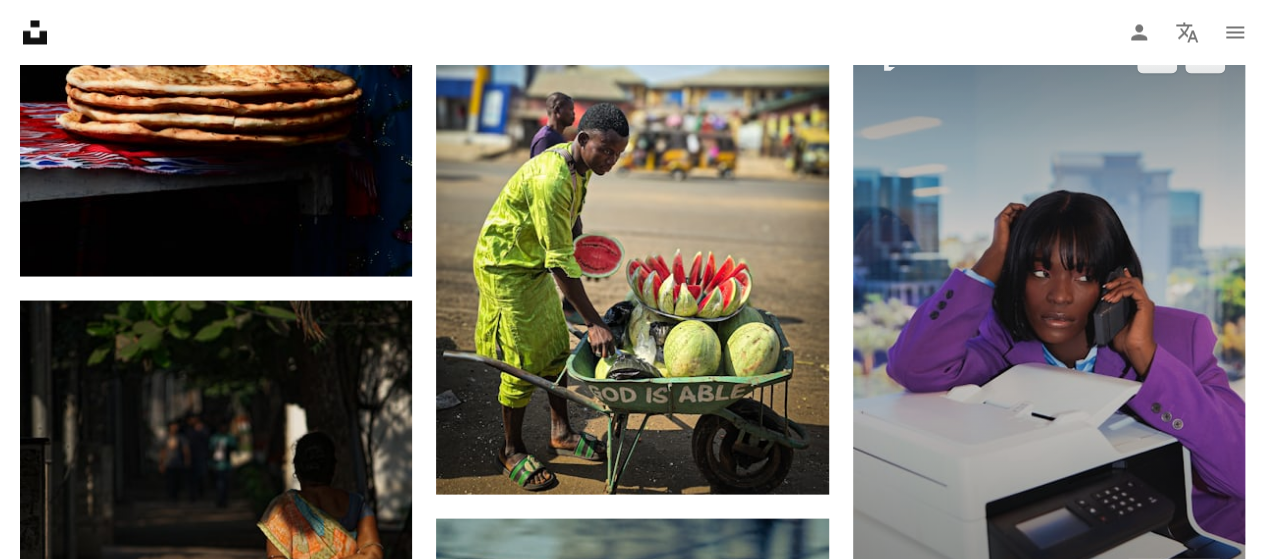 click at bounding box center (1049, 315) 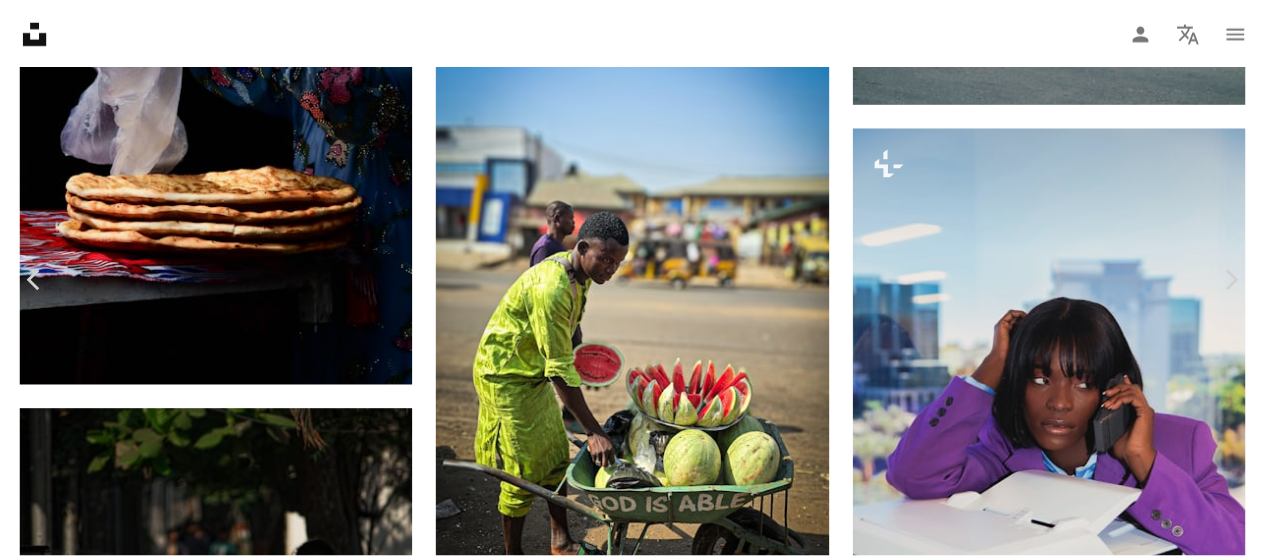 scroll, scrollTop: 144, scrollLeft: 0, axis: vertical 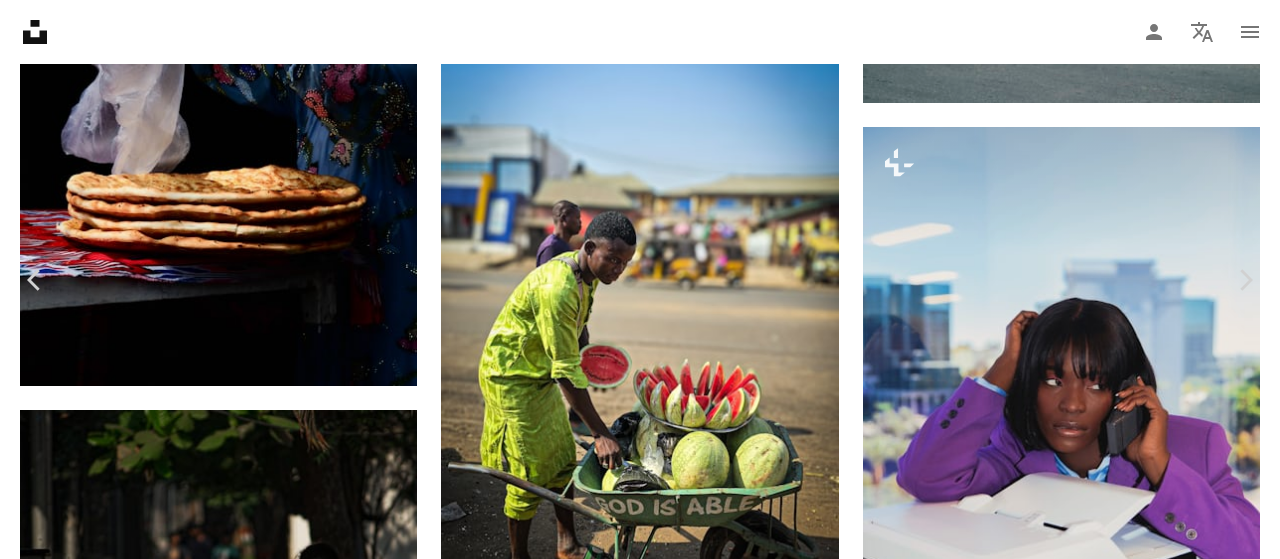 click on "An X shape" at bounding box center [20, 20] 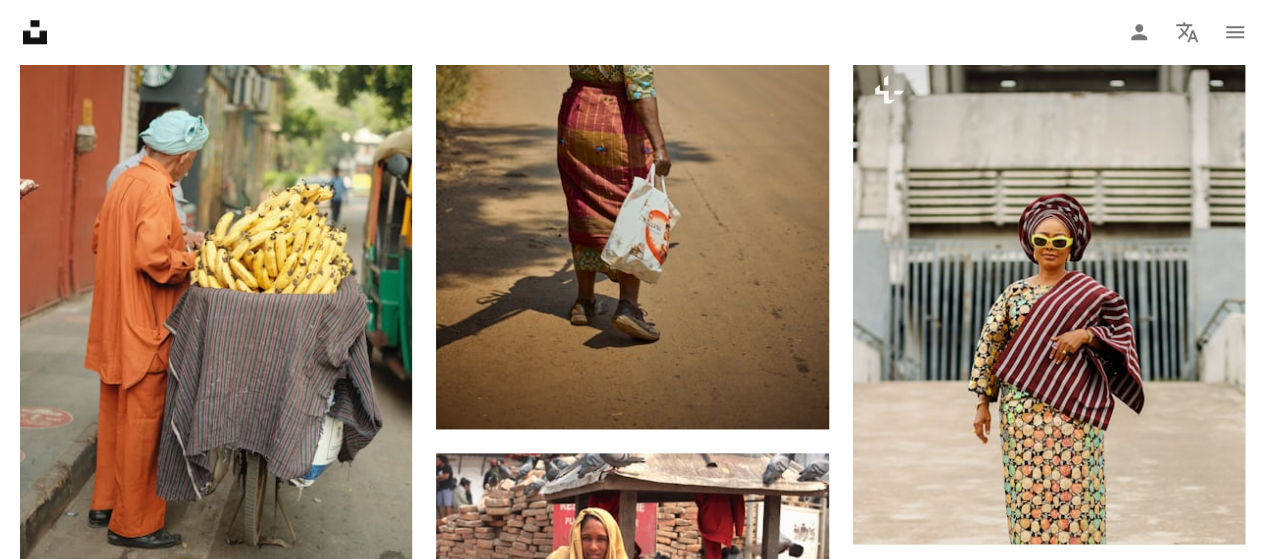 scroll, scrollTop: 8567, scrollLeft: 0, axis: vertical 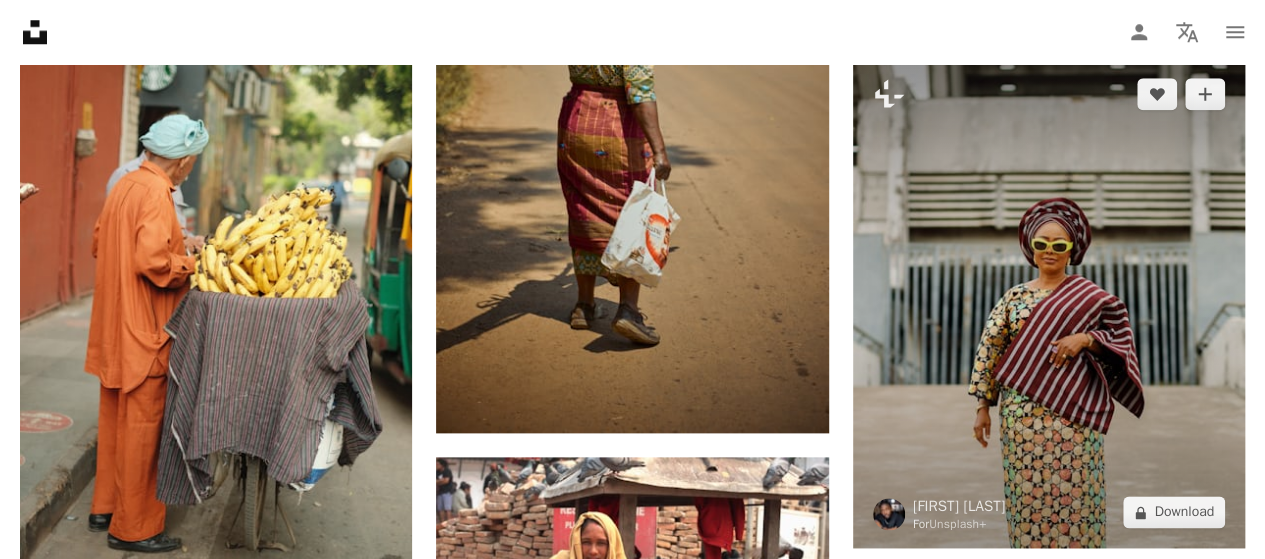 click at bounding box center (1049, 303) 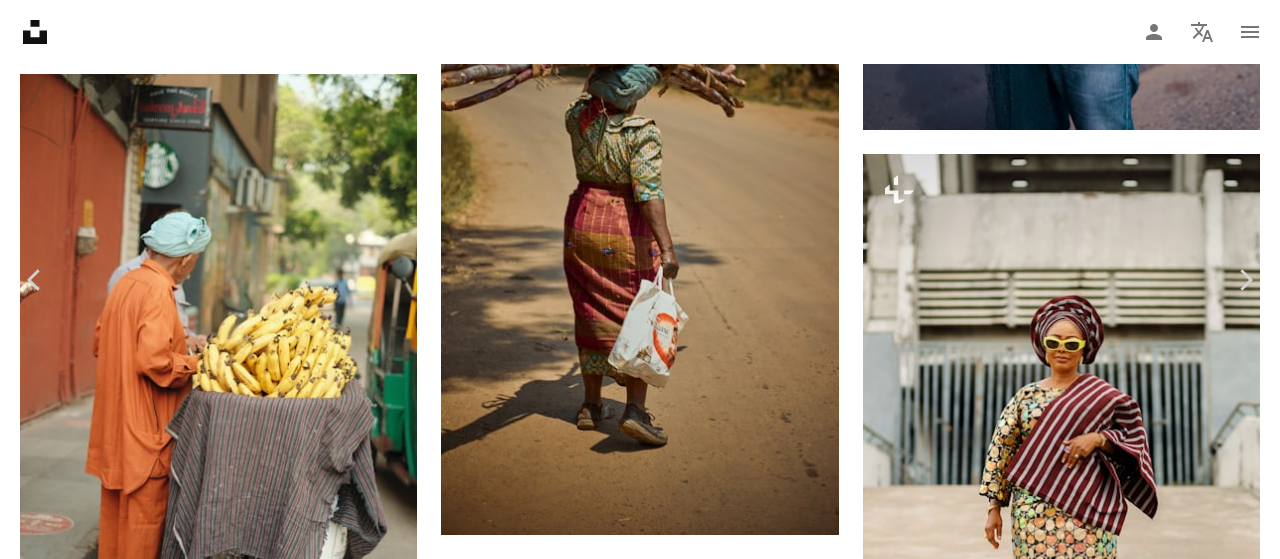 click on "An X shape" at bounding box center (20, 20) 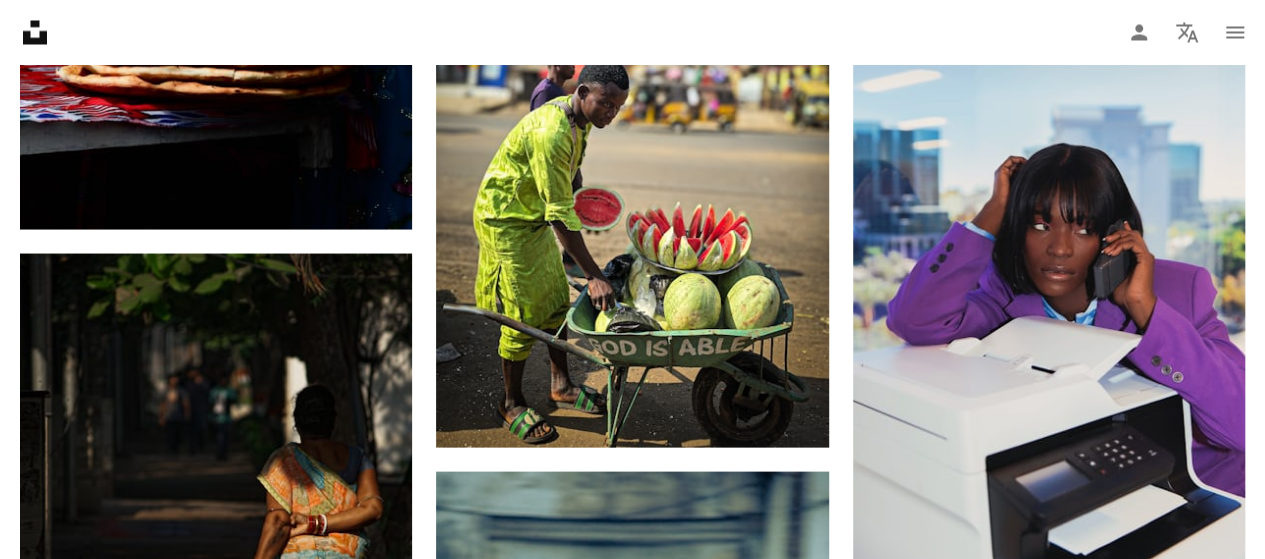 scroll, scrollTop: 9453, scrollLeft: 0, axis: vertical 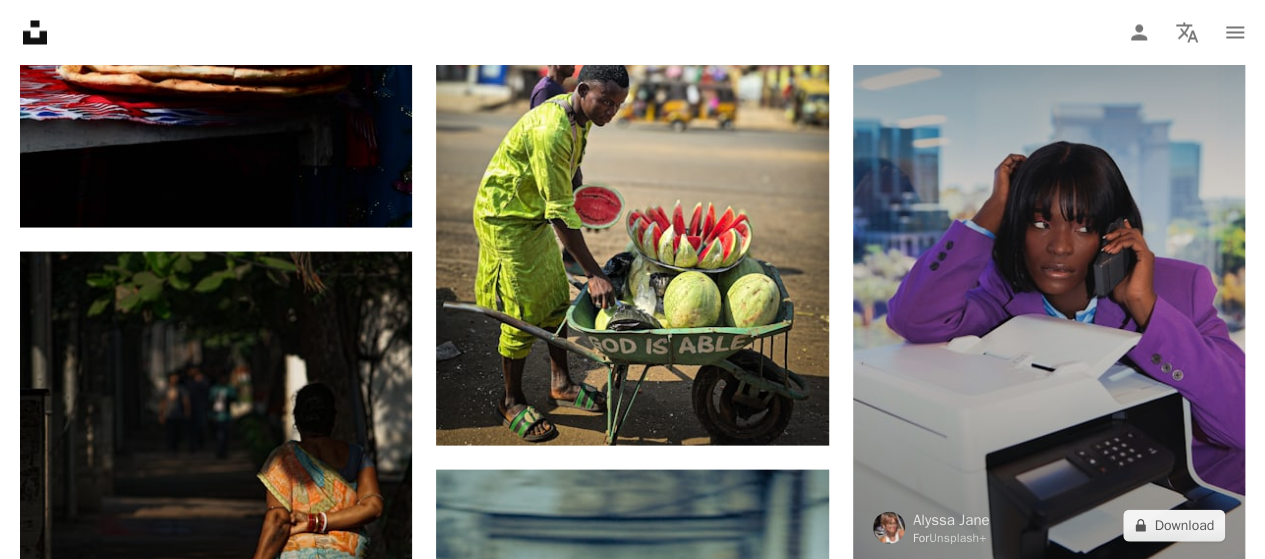 click at bounding box center (1049, 266) 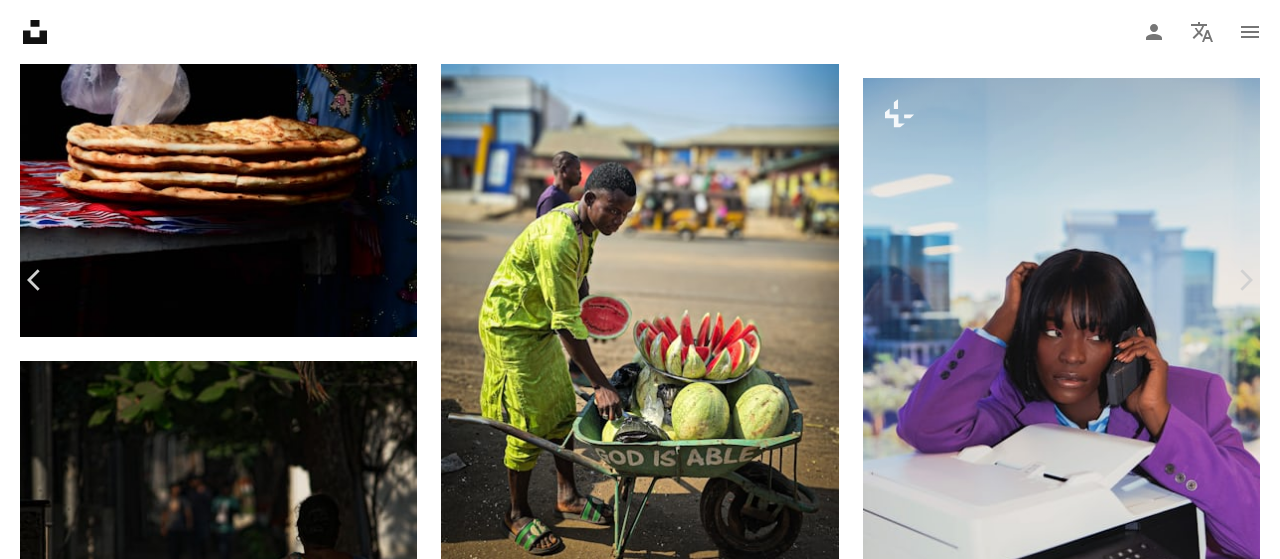 click on "A lock Download" at bounding box center (1123, 11790) 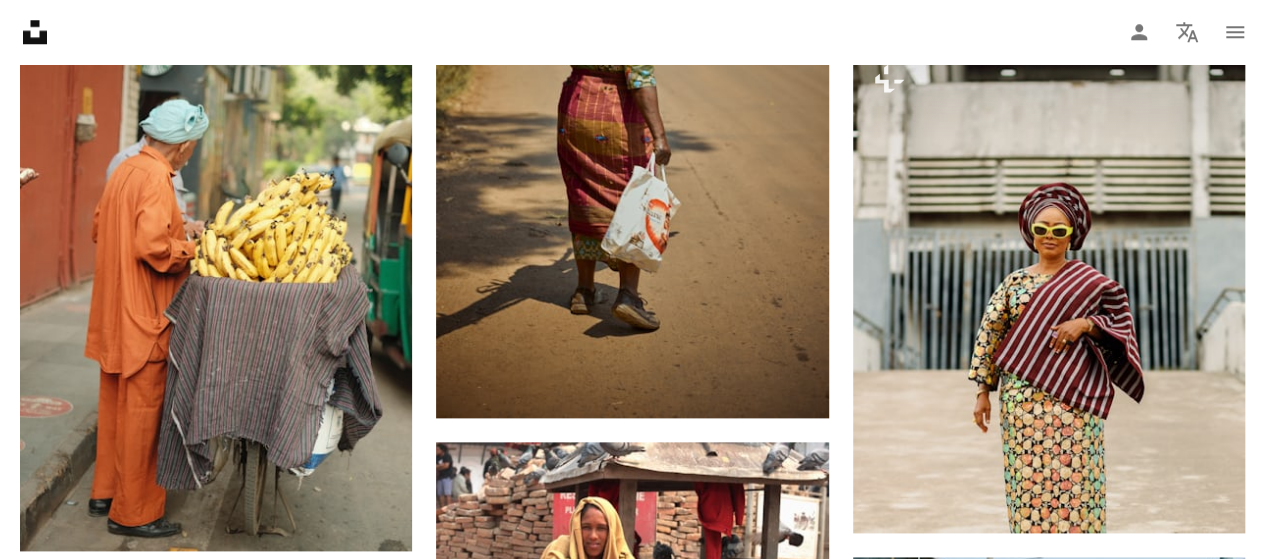 scroll, scrollTop: 8580, scrollLeft: 0, axis: vertical 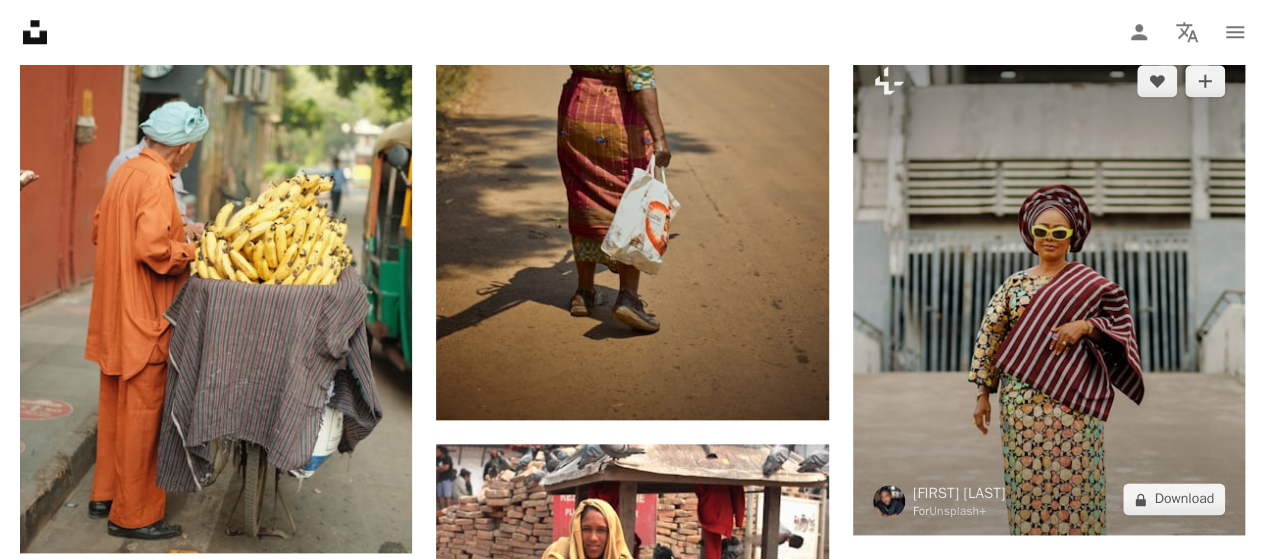 click at bounding box center [1049, 290] 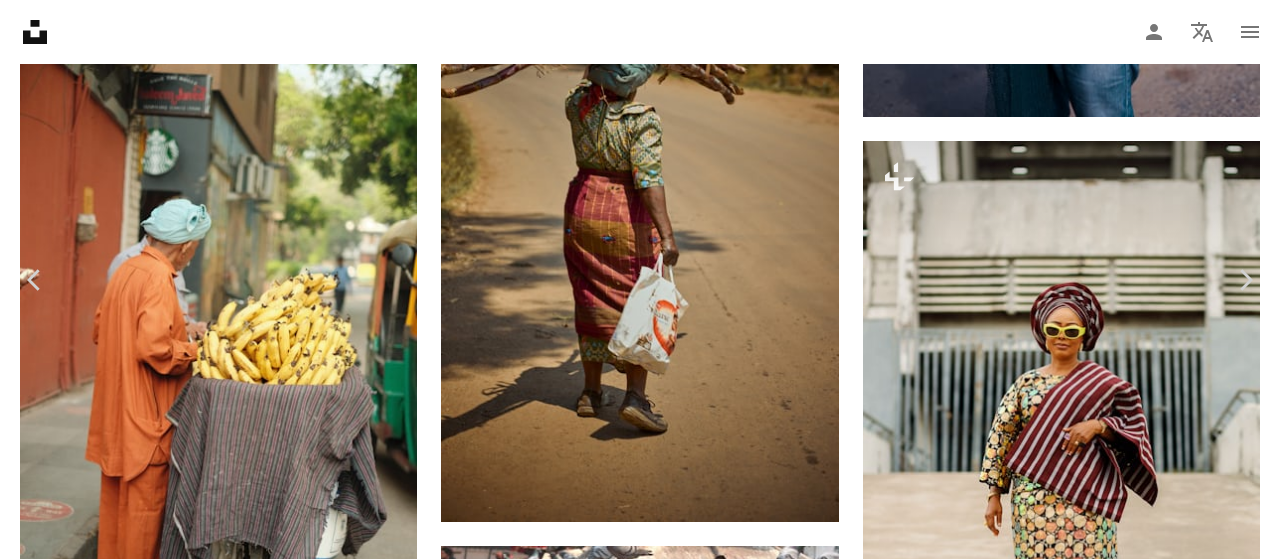 click on "A lock Download" at bounding box center (1123, 12663) 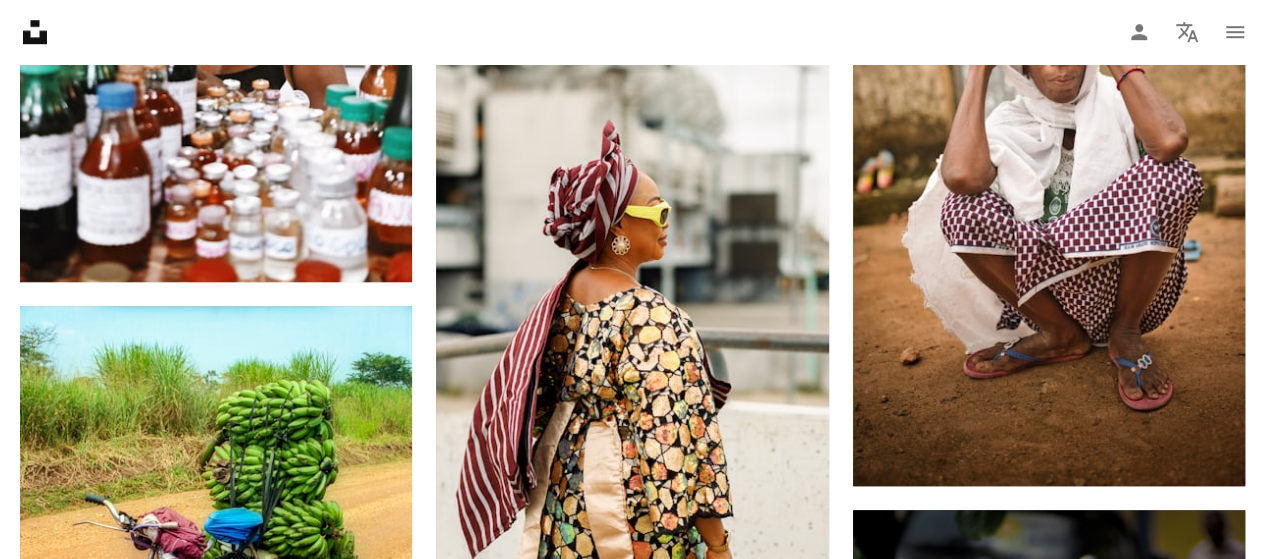 scroll, scrollTop: 4541, scrollLeft: 0, axis: vertical 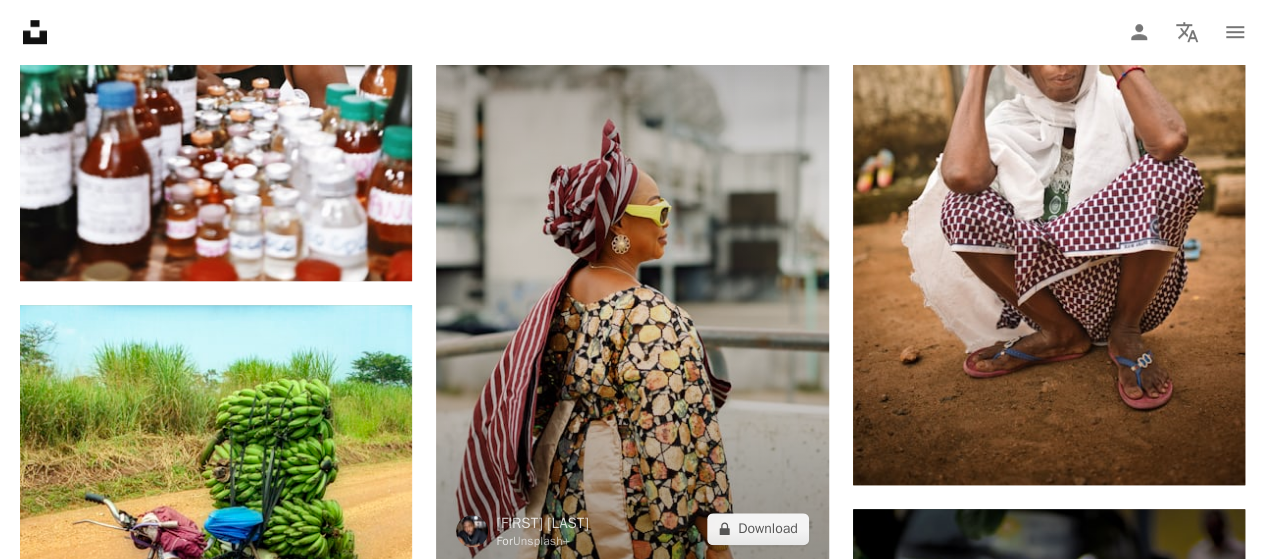 click at bounding box center (632, 270) 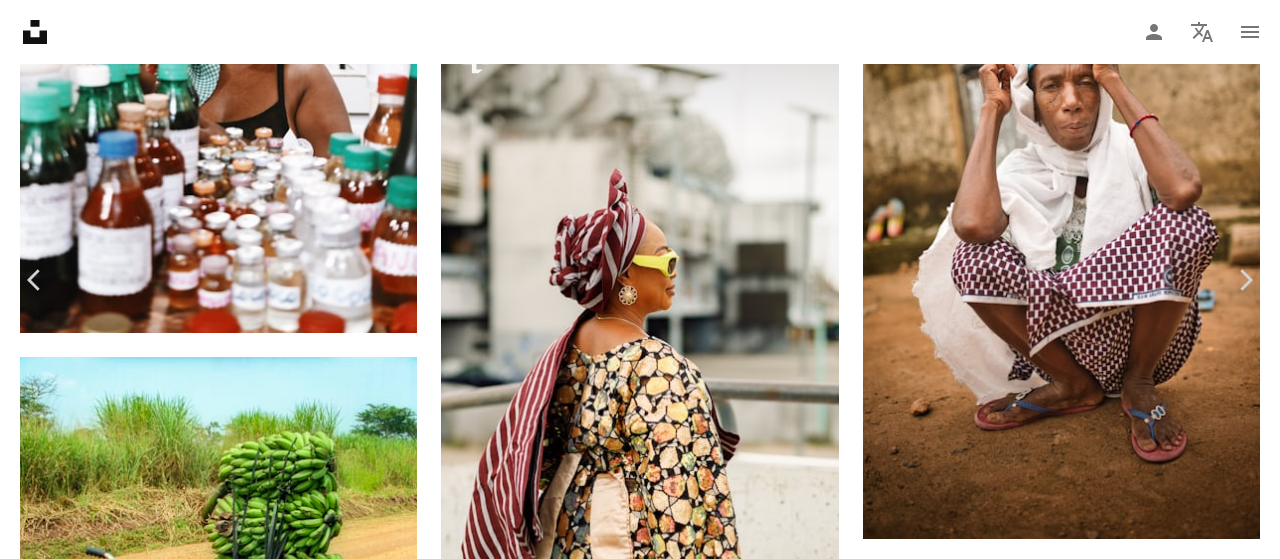 click on "A lock Download" at bounding box center [1123, 16702] 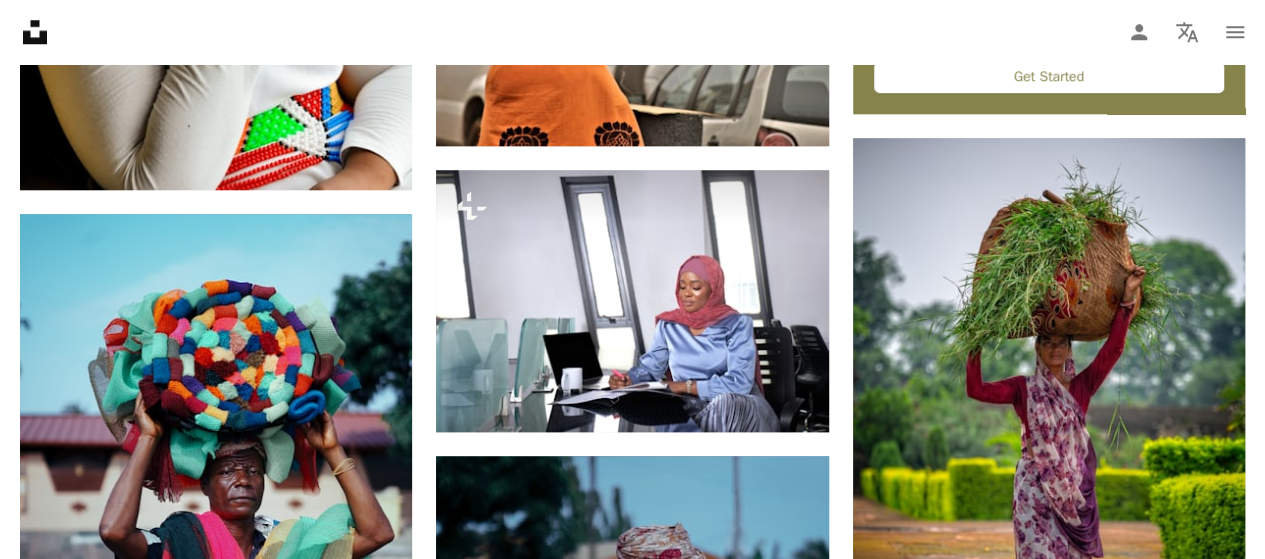 scroll, scrollTop: 929, scrollLeft: 0, axis: vertical 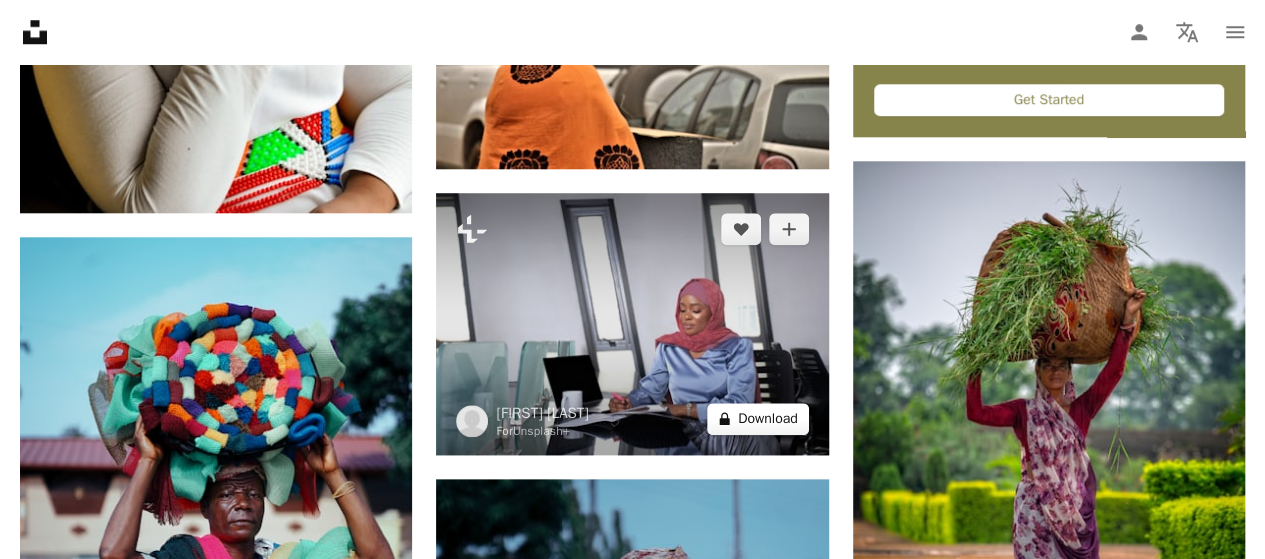 click on "A lock Download" at bounding box center [342, 177] 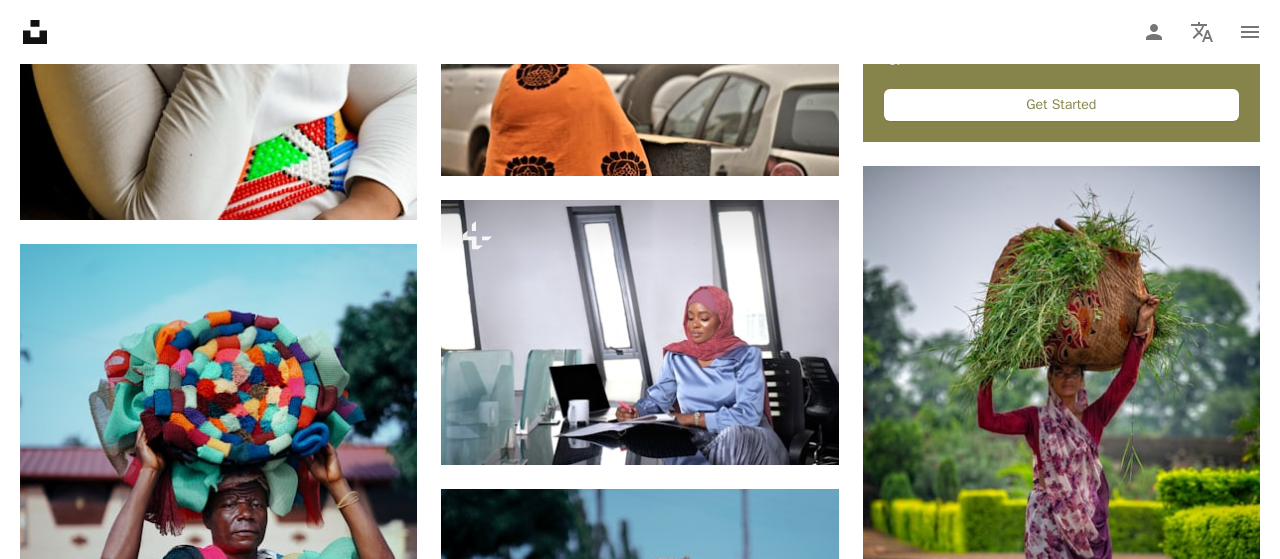 click on "An X shape" at bounding box center (20, 20) 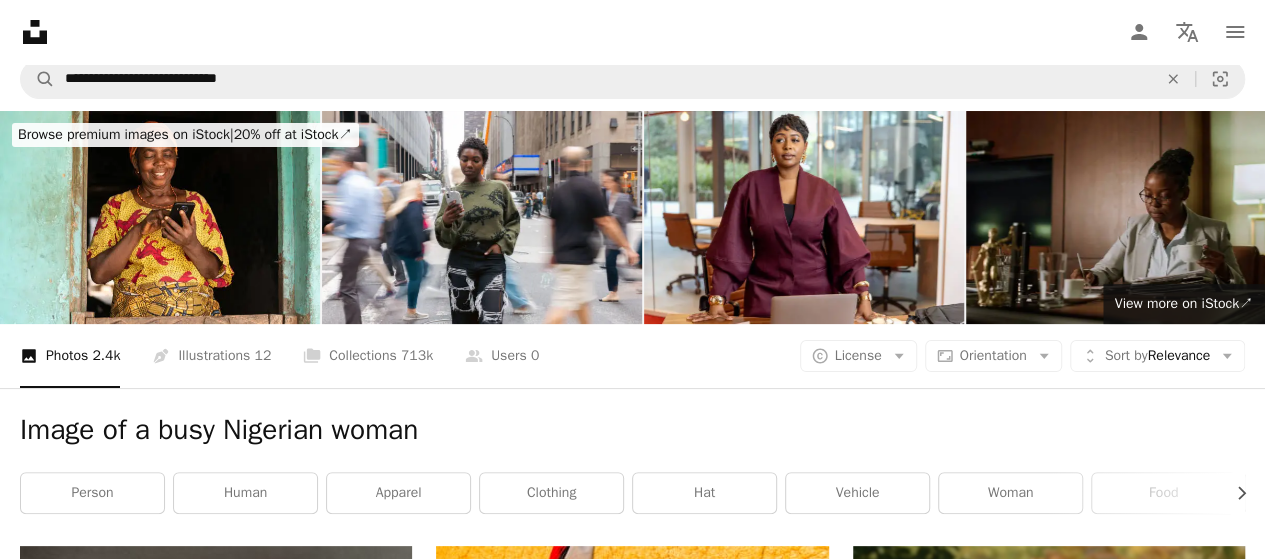 scroll, scrollTop: 0, scrollLeft: 0, axis: both 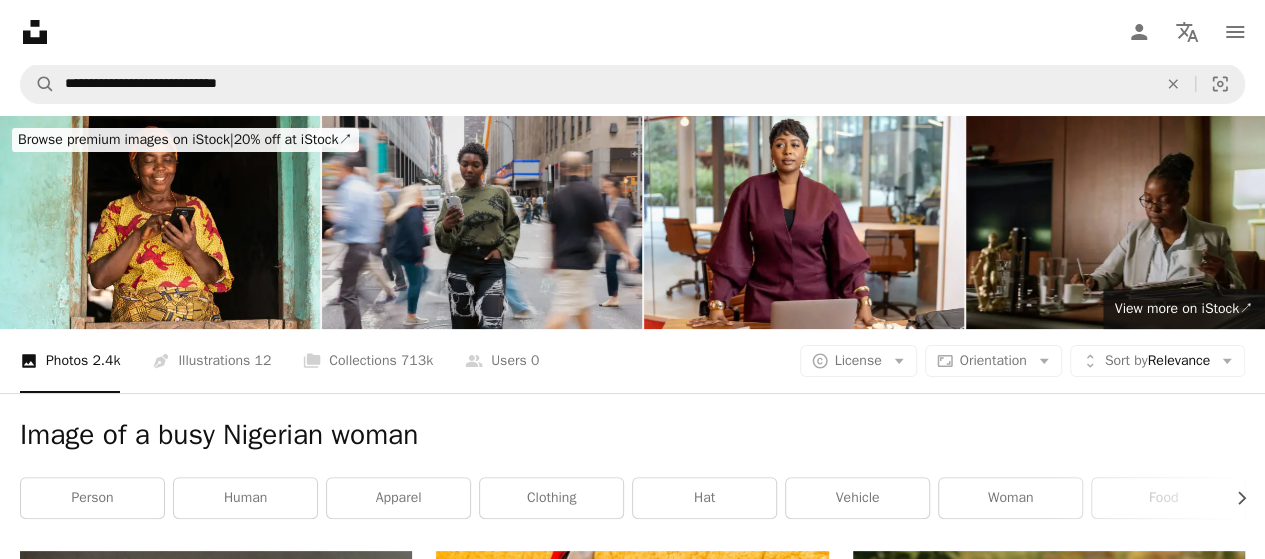 click at bounding box center (482, 222) 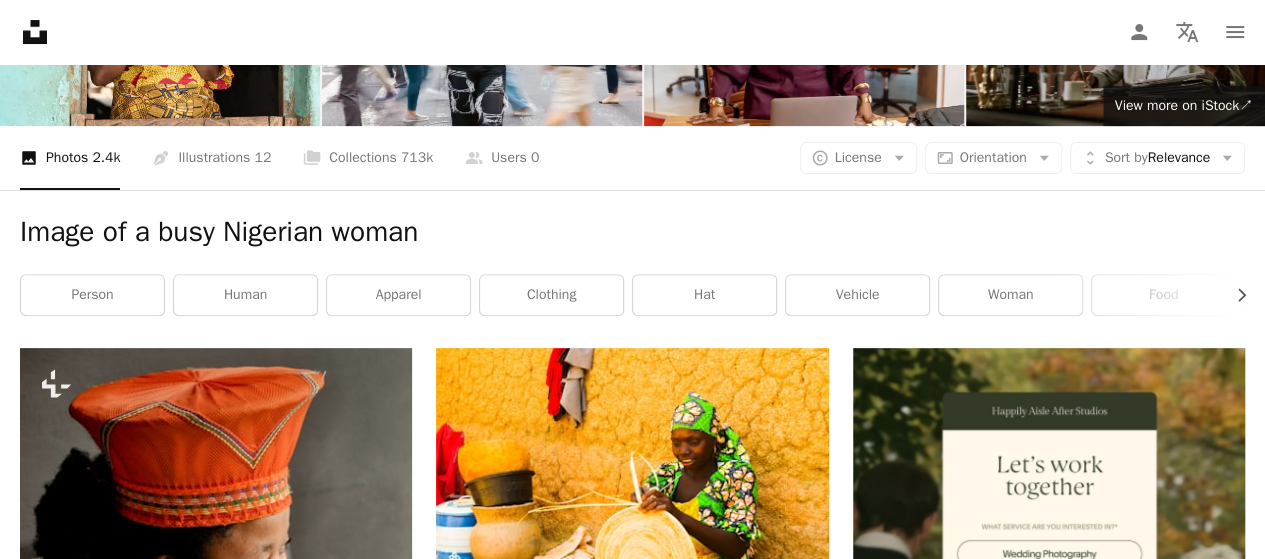 scroll, scrollTop: 0, scrollLeft: 0, axis: both 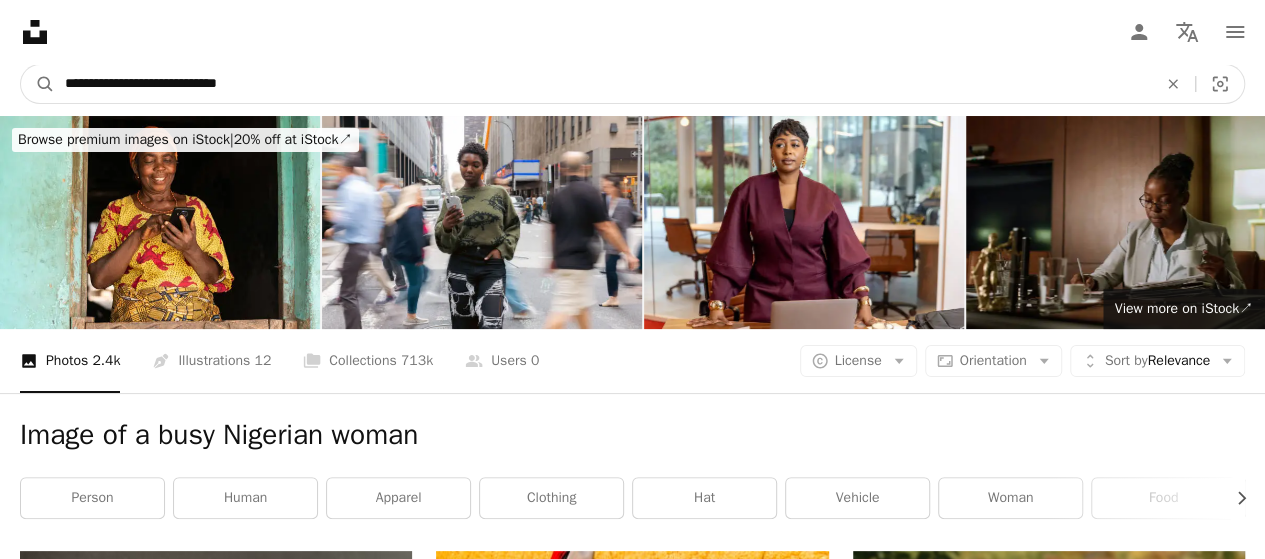 click on "**********" at bounding box center [603, 84] 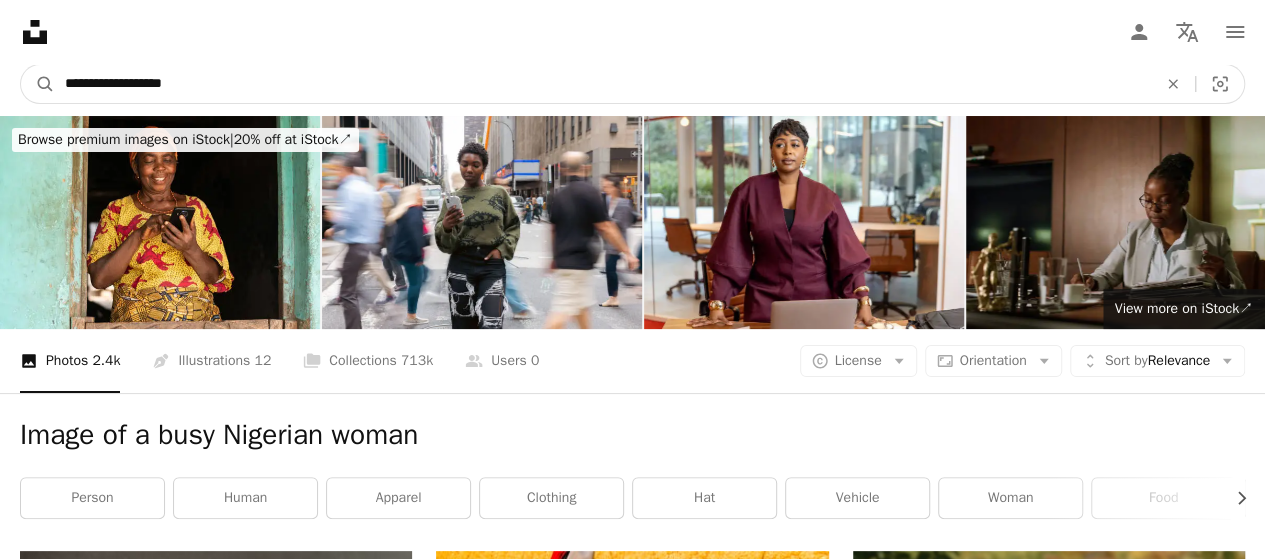 click on "**********" at bounding box center (603, 84) 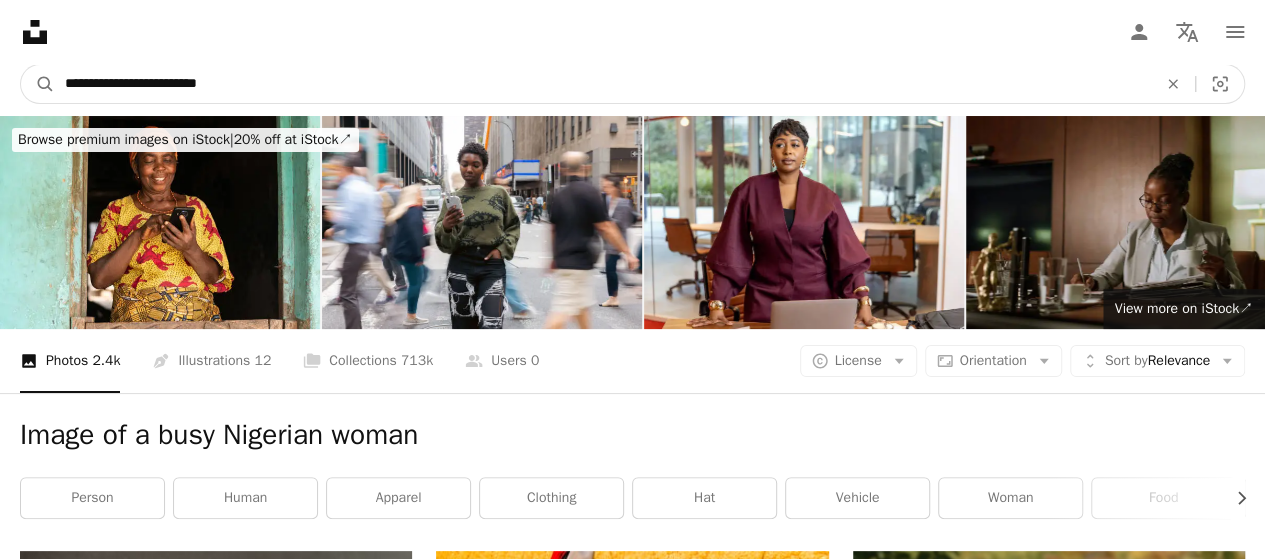 click on "A magnifying glass" at bounding box center [38, 84] 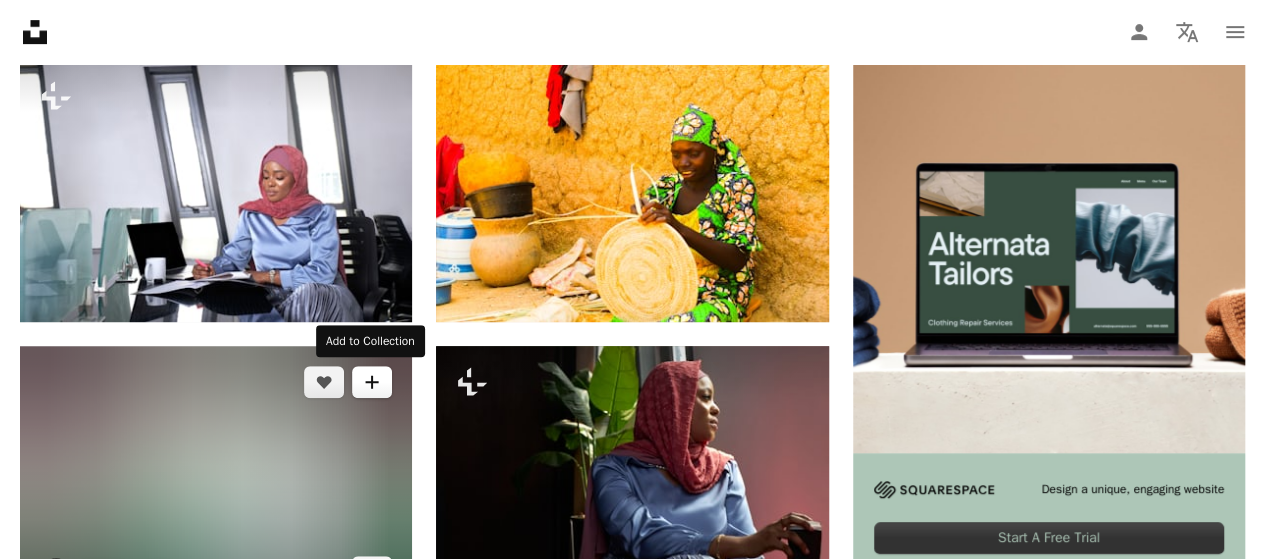 scroll, scrollTop: 488, scrollLeft: 0, axis: vertical 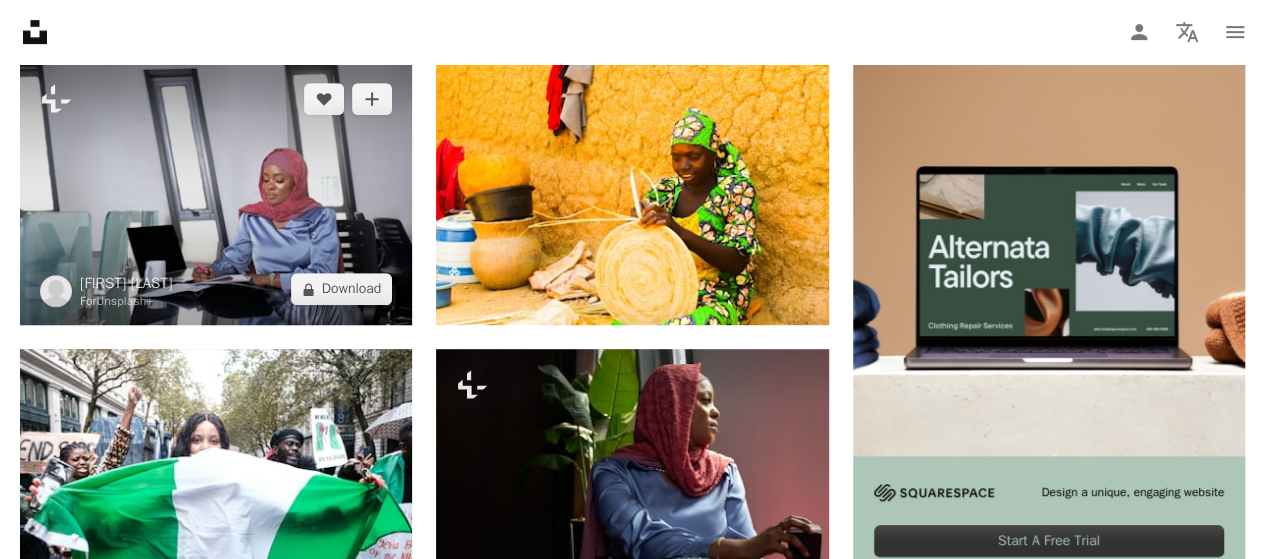 click at bounding box center [216, 194] 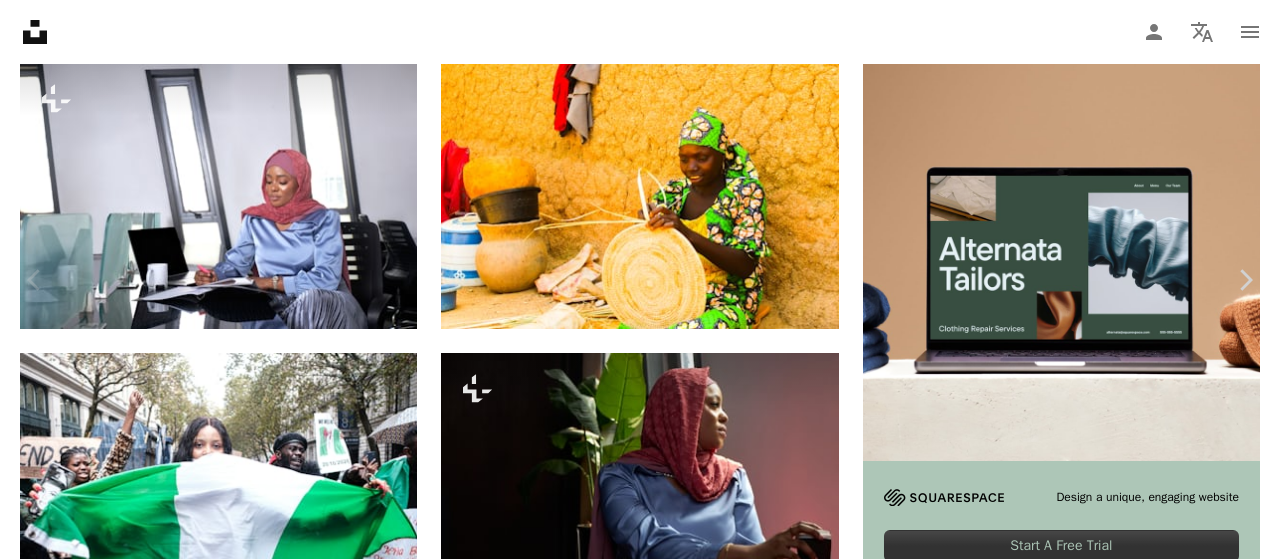 click on "A lock Download" at bounding box center [1123, 4755] 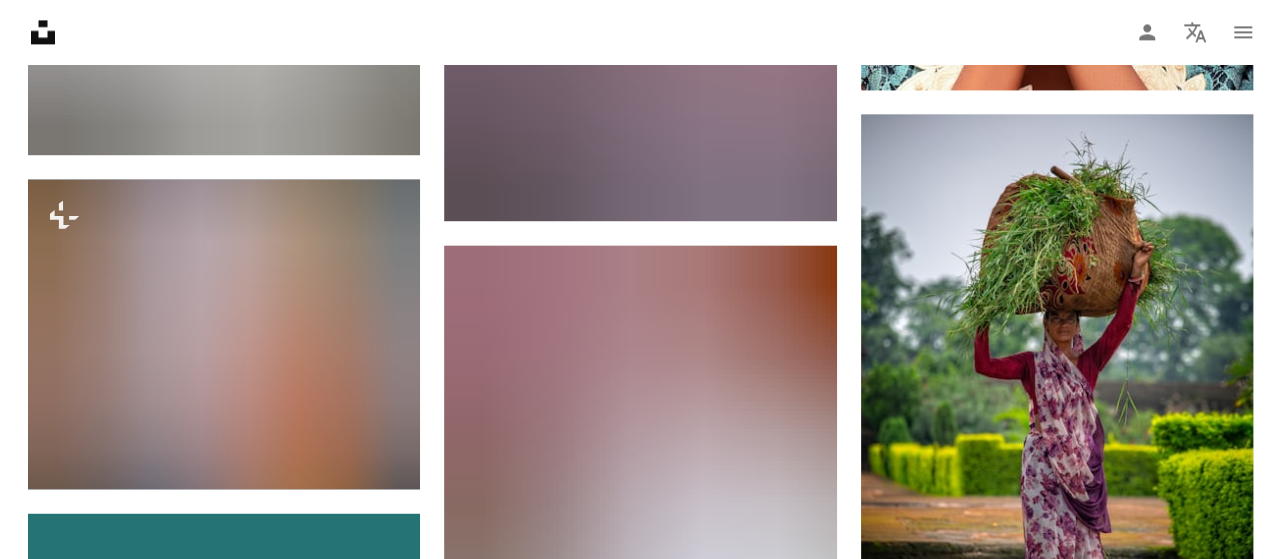 scroll, scrollTop: 1514, scrollLeft: 0, axis: vertical 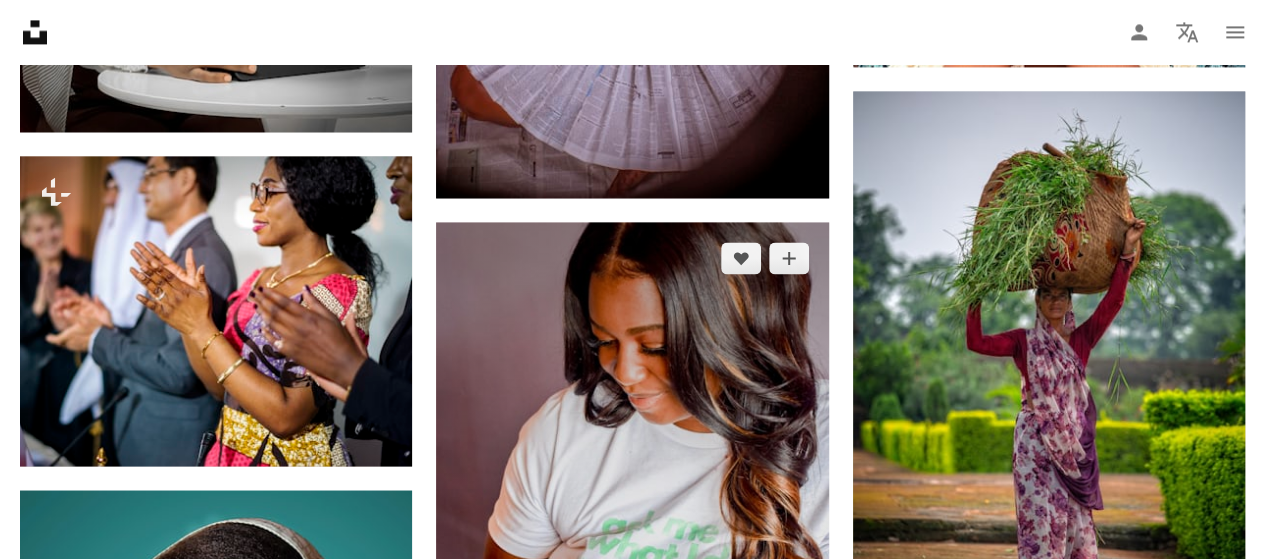 click at bounding box center (632, 516) 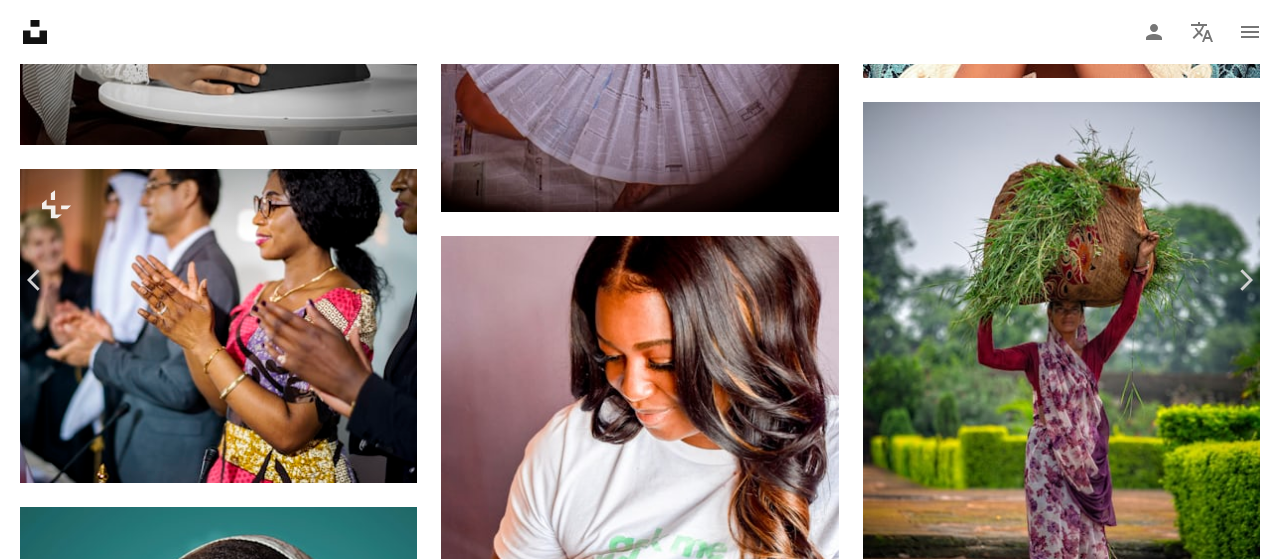 click on "Download free" at bounding box center [1085, 3729] 